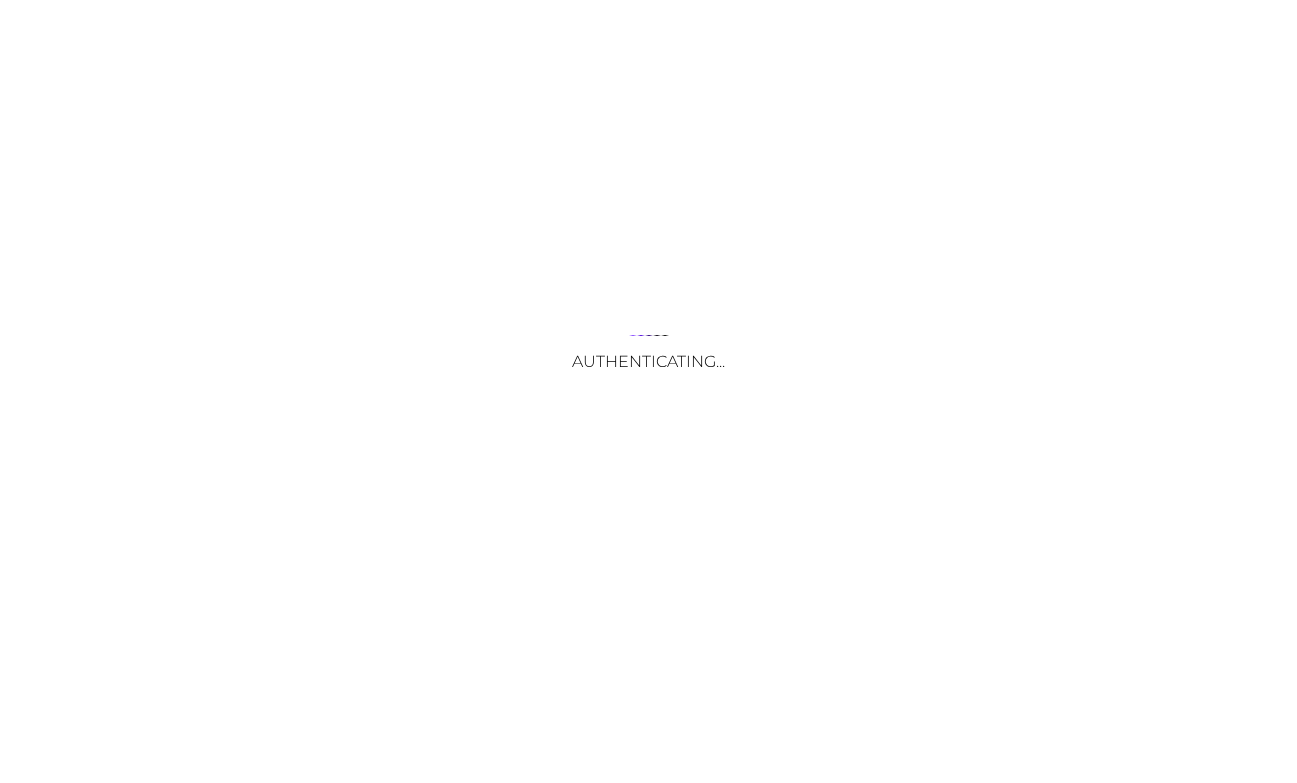 scroll, scrollTop: 0, scrollLeft: 0, axis: both 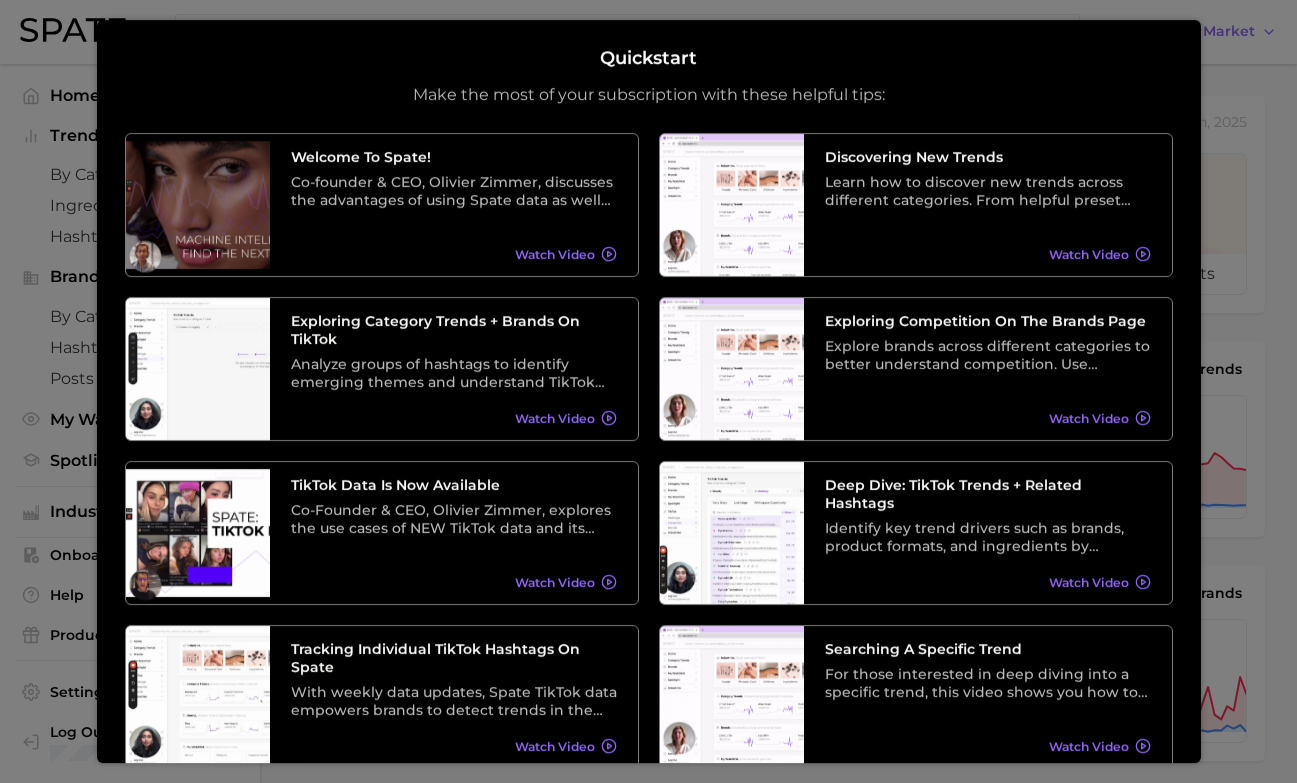 click at bounding box center (648, 811) 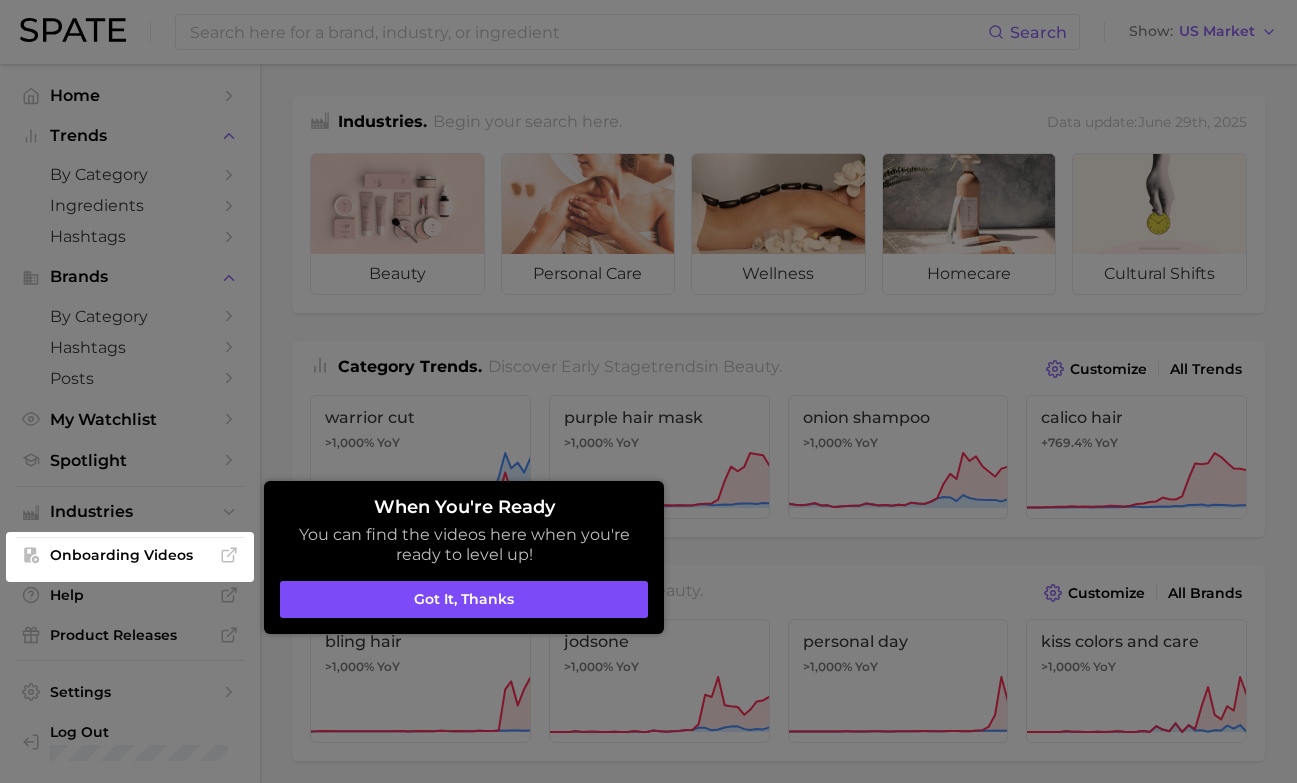 click on "Got it, thanks" at bounding box center [464, 600] 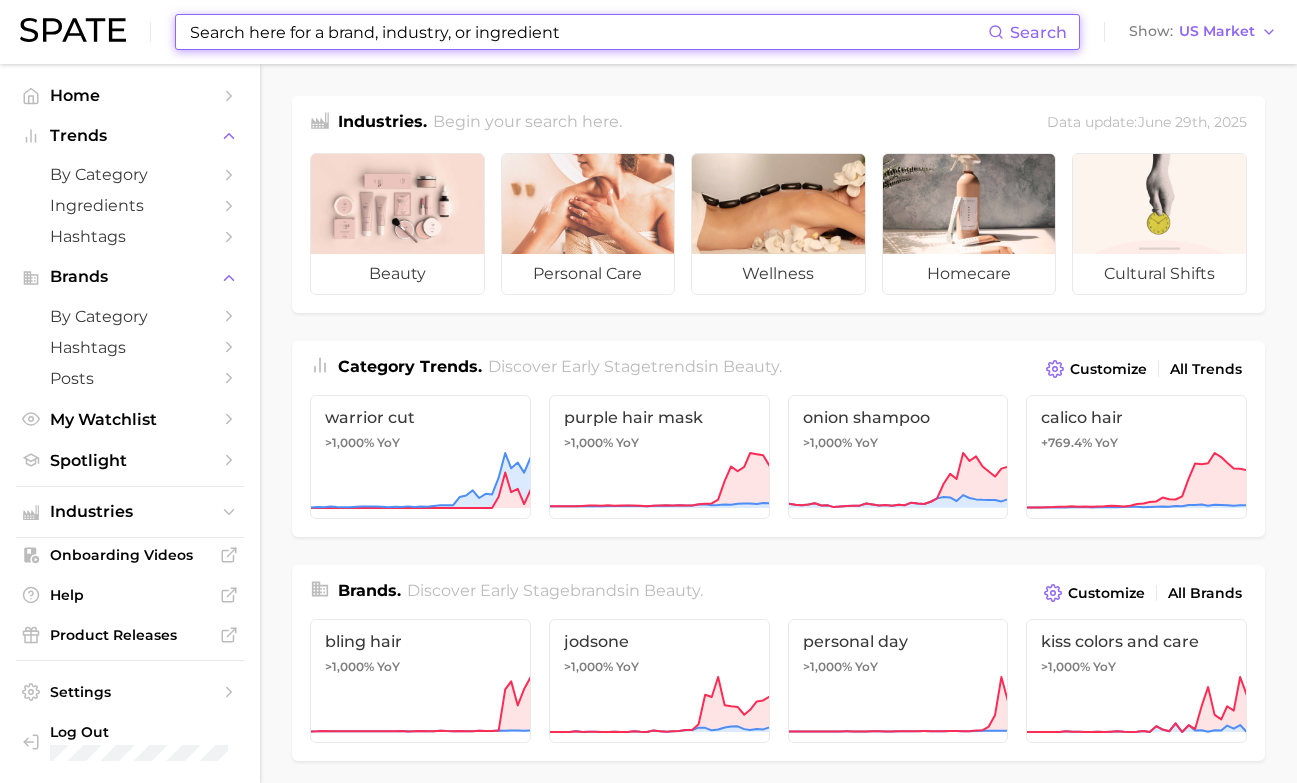 click at bounding box center [588, 32] 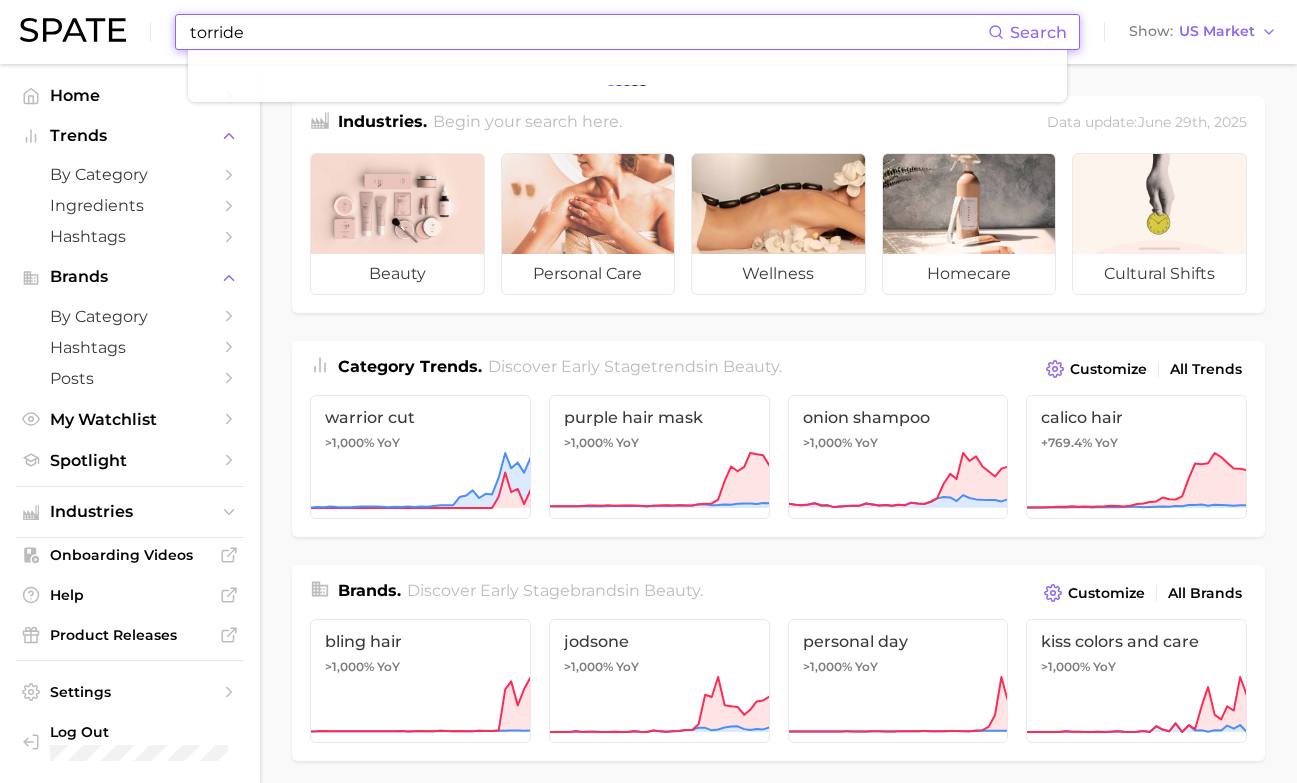 type on "torriden" 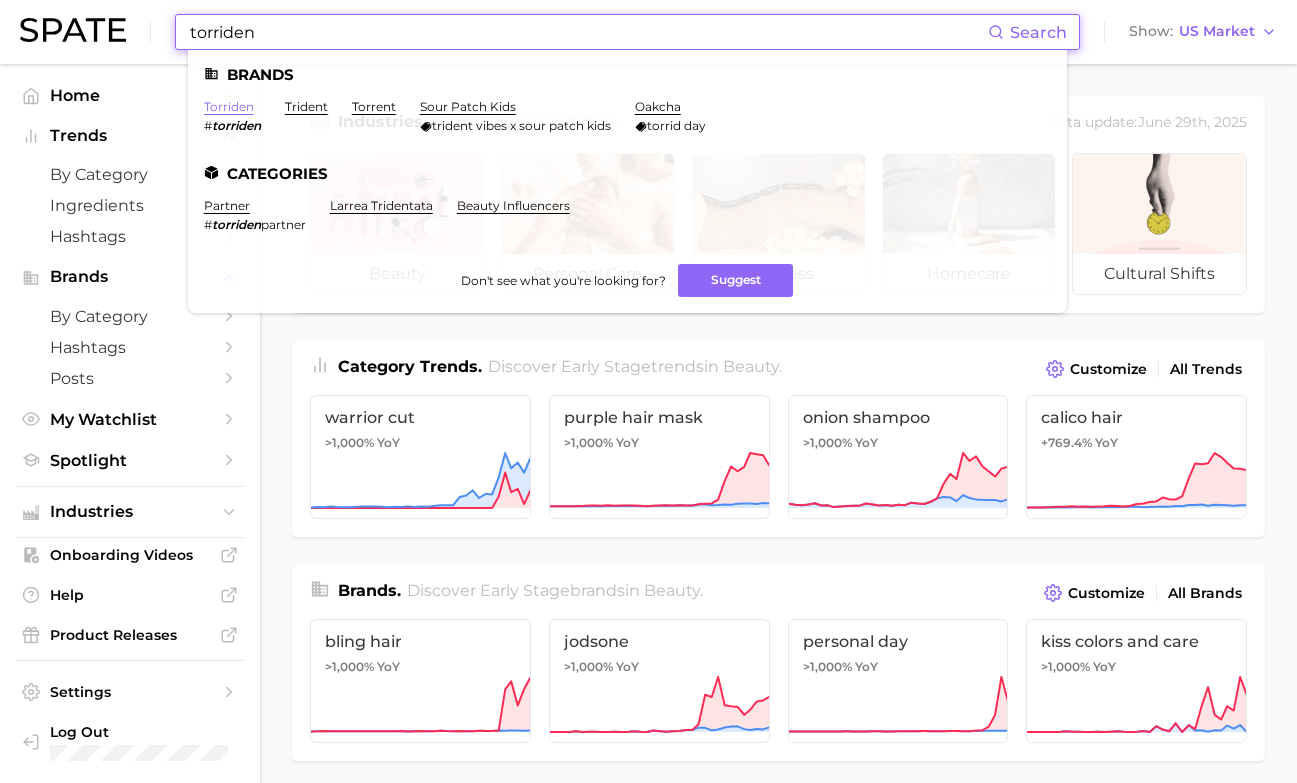 click on "torriden" at bounding box center [229, 106] 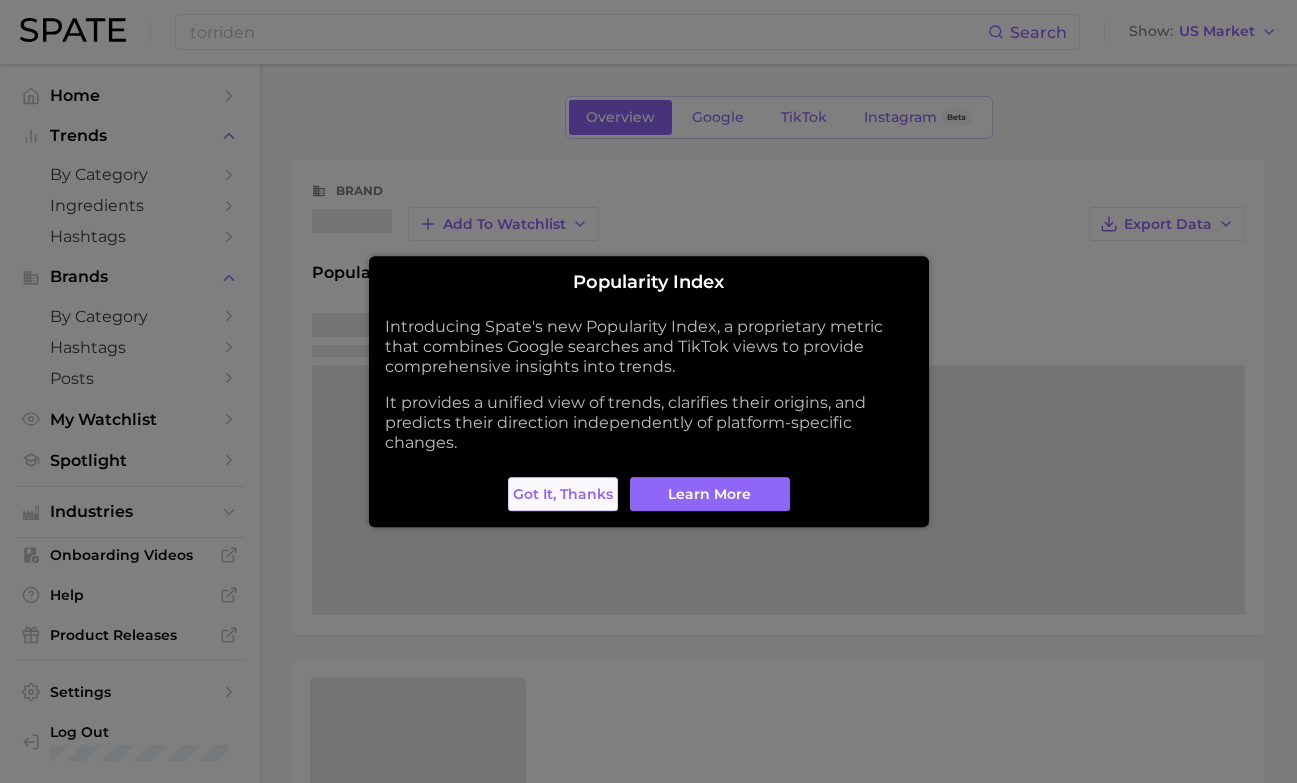 click on "Got it, thanks" at bounding box center [563, 494] 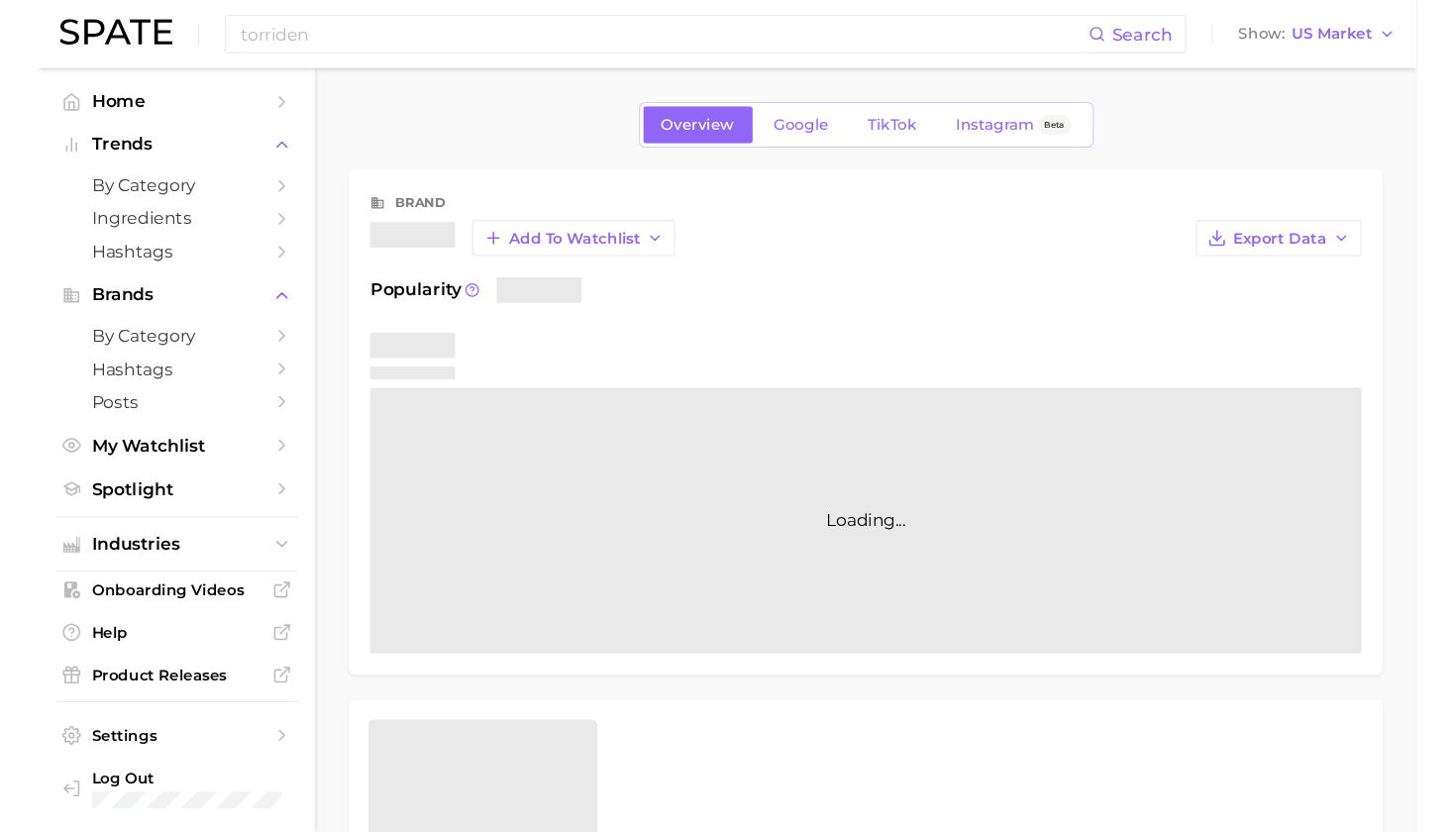 scroll, scrollTop: 0, scrollLeft: 0, axis: both 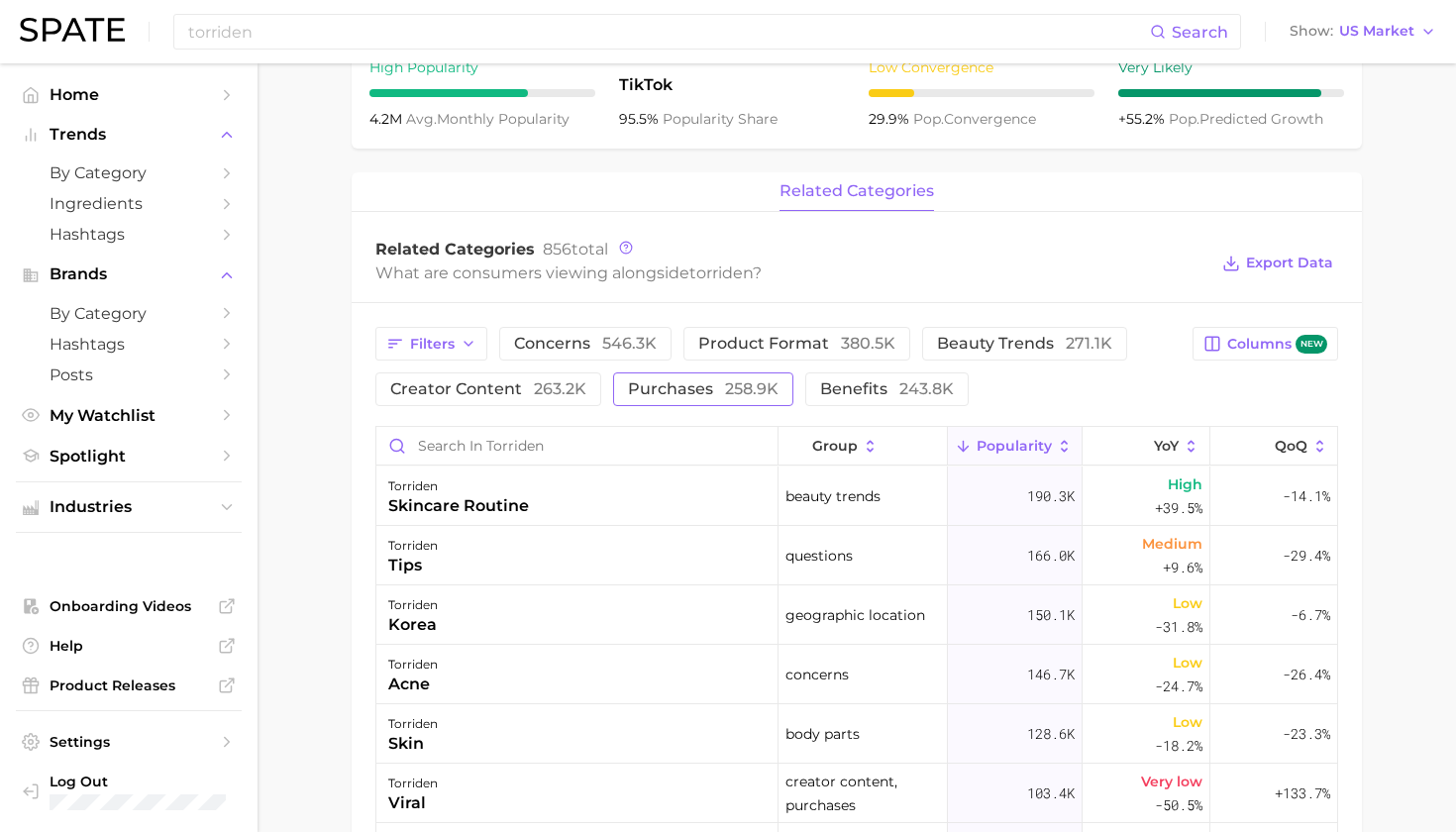 click on "purchases   258.9k" at bounding box center [703, 389] 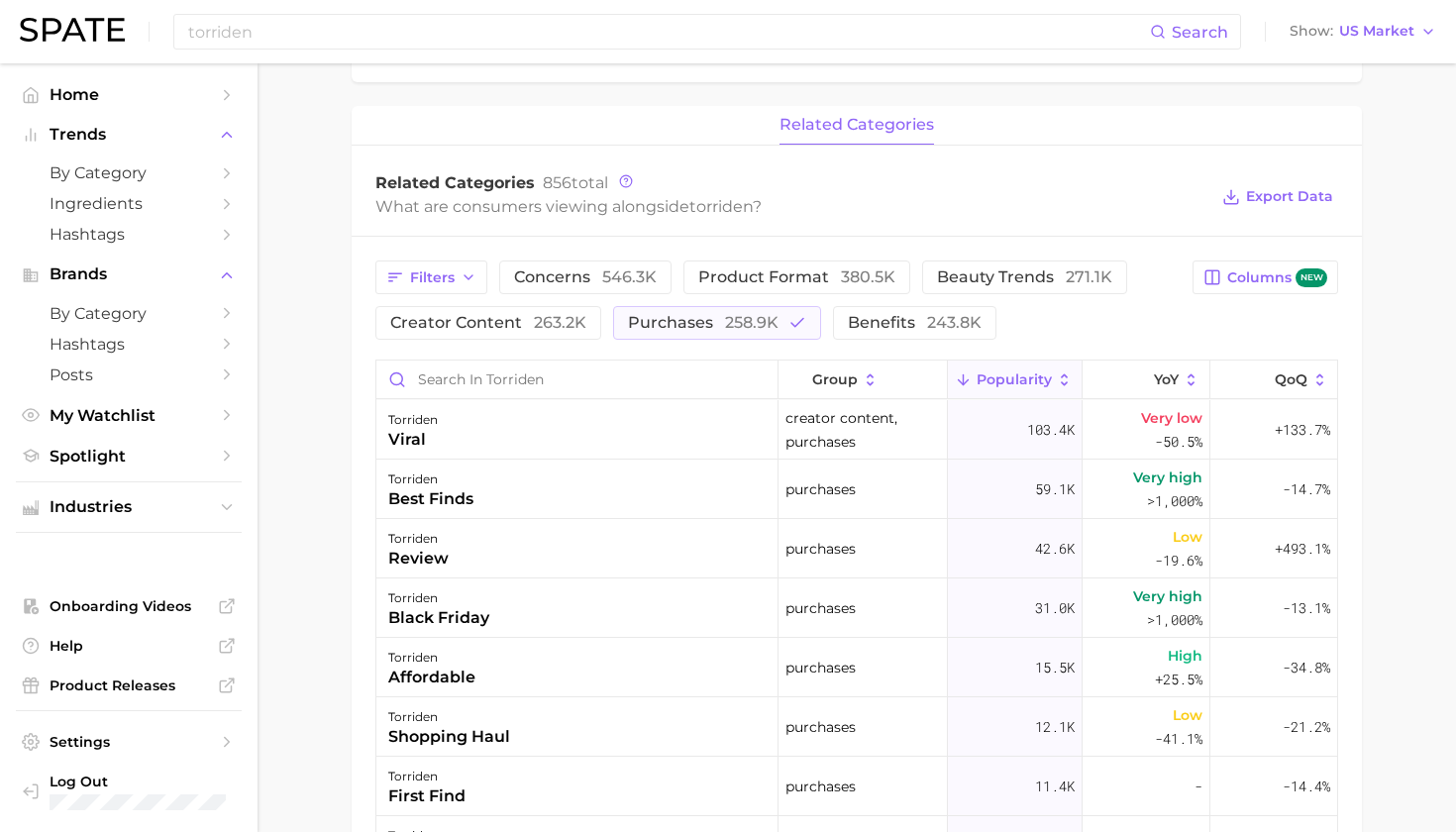 scroll, scrollTop: 773, scrollLeft: 0, axis: vertical 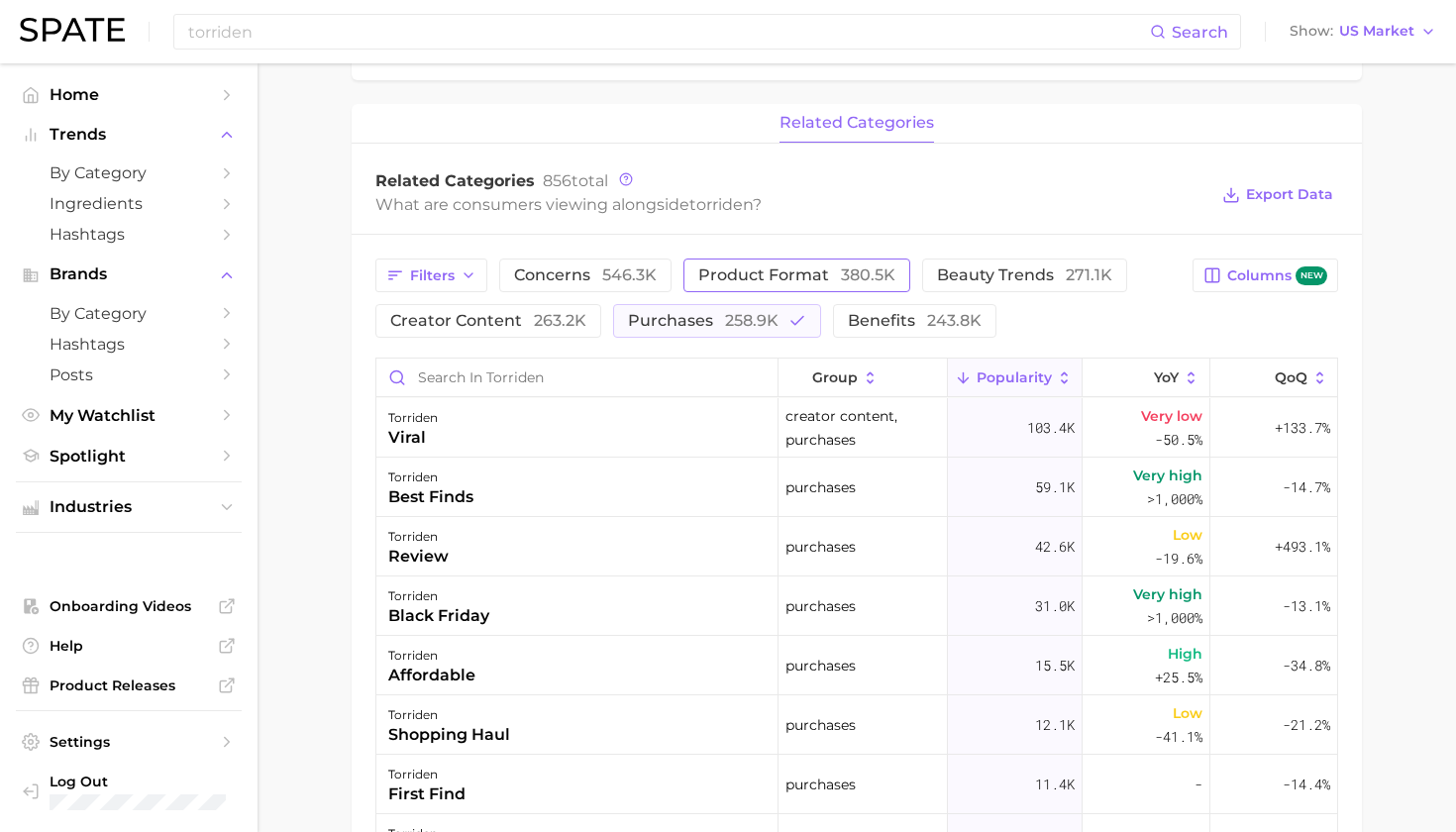 click on "product format   380.5k" at bounding box center (796, 275) 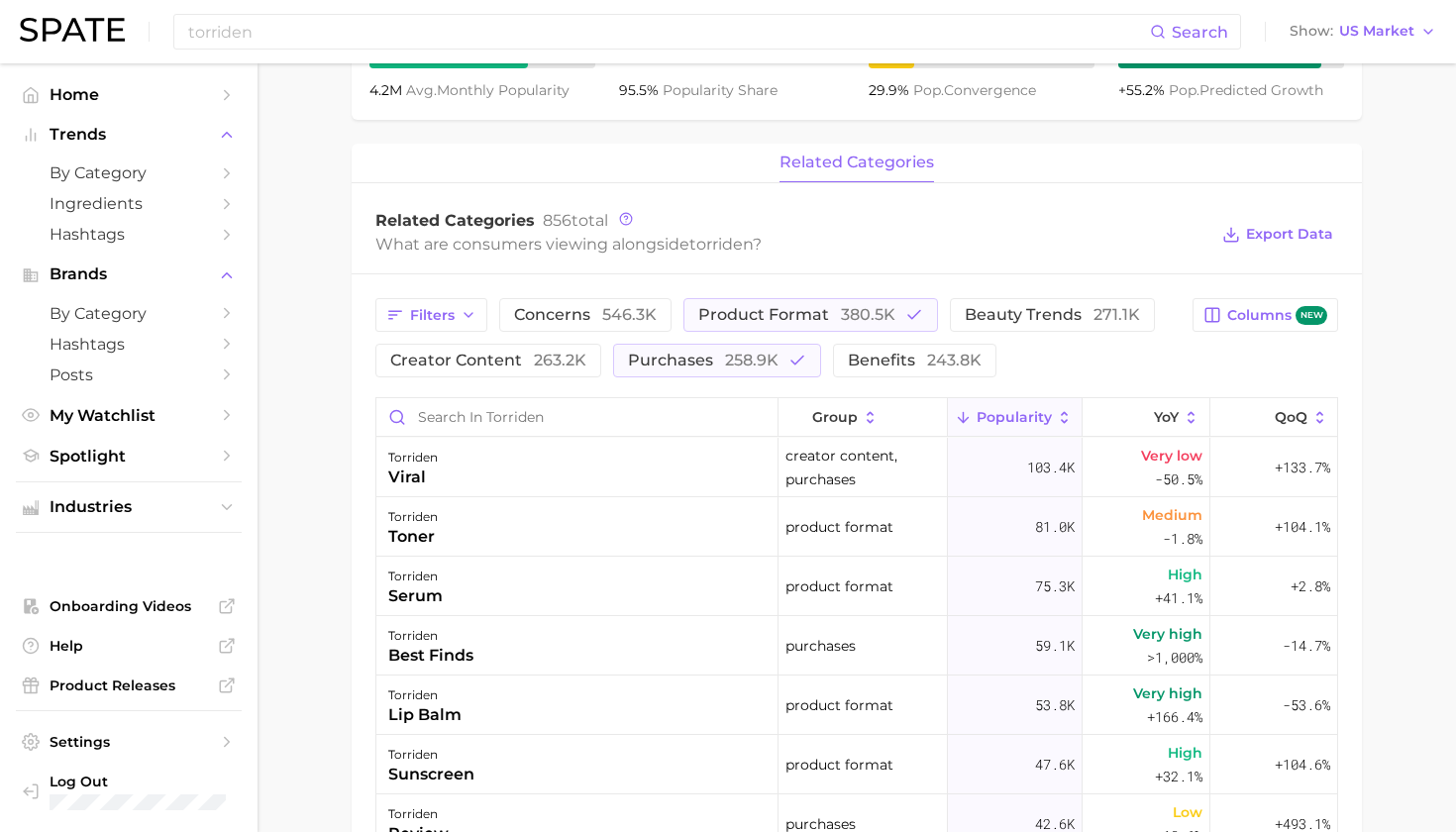 scroll, scrollTop: 752, scrollLeft: 0, axis: vertical 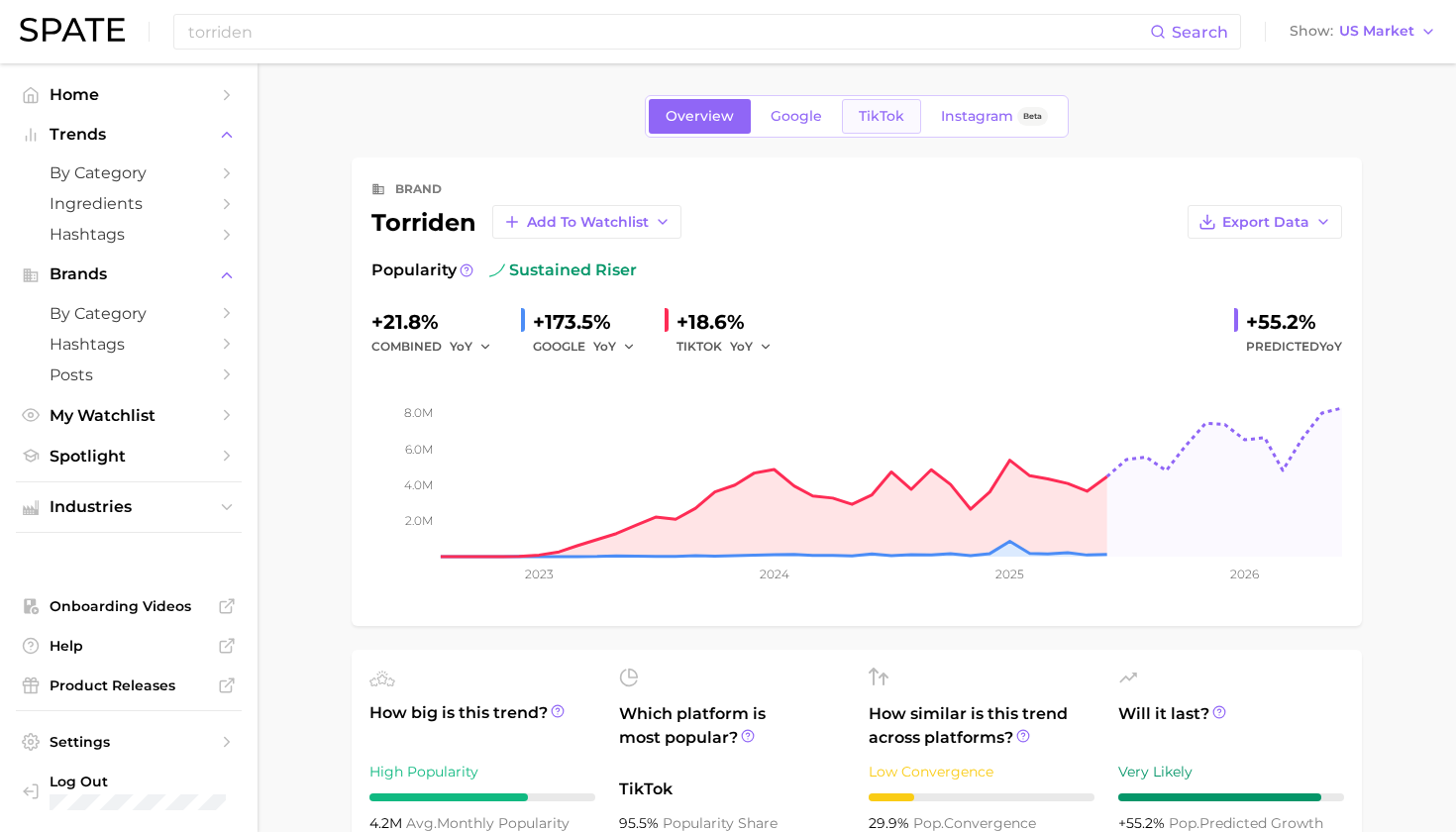 click on "TikTok" at bounding box center (882, 116) 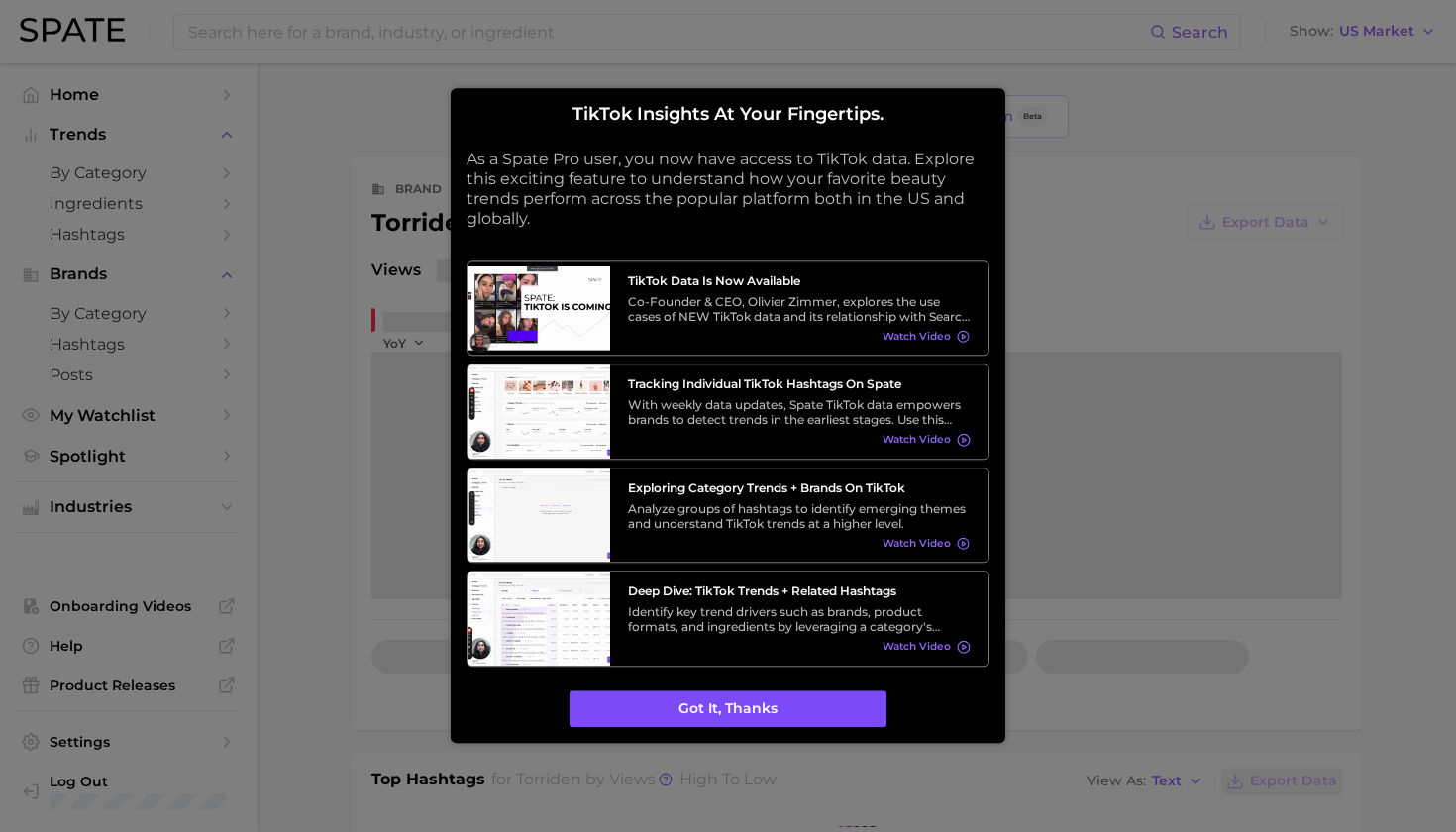 click on "Got it, thanks" at bounding box center (728, 709) 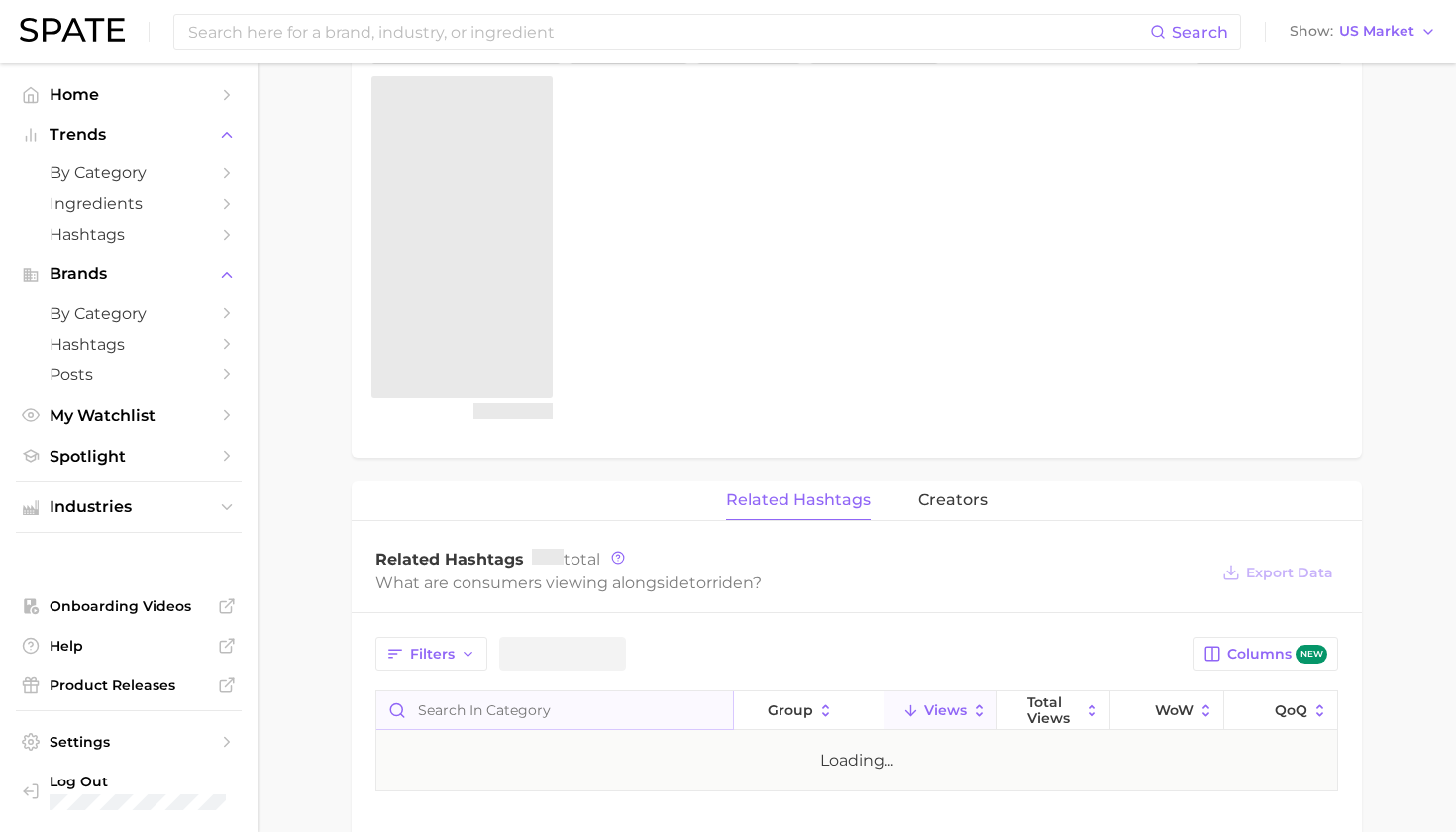 scroll, scrollTop: 760, scrollLeft: 0, axis: vertical 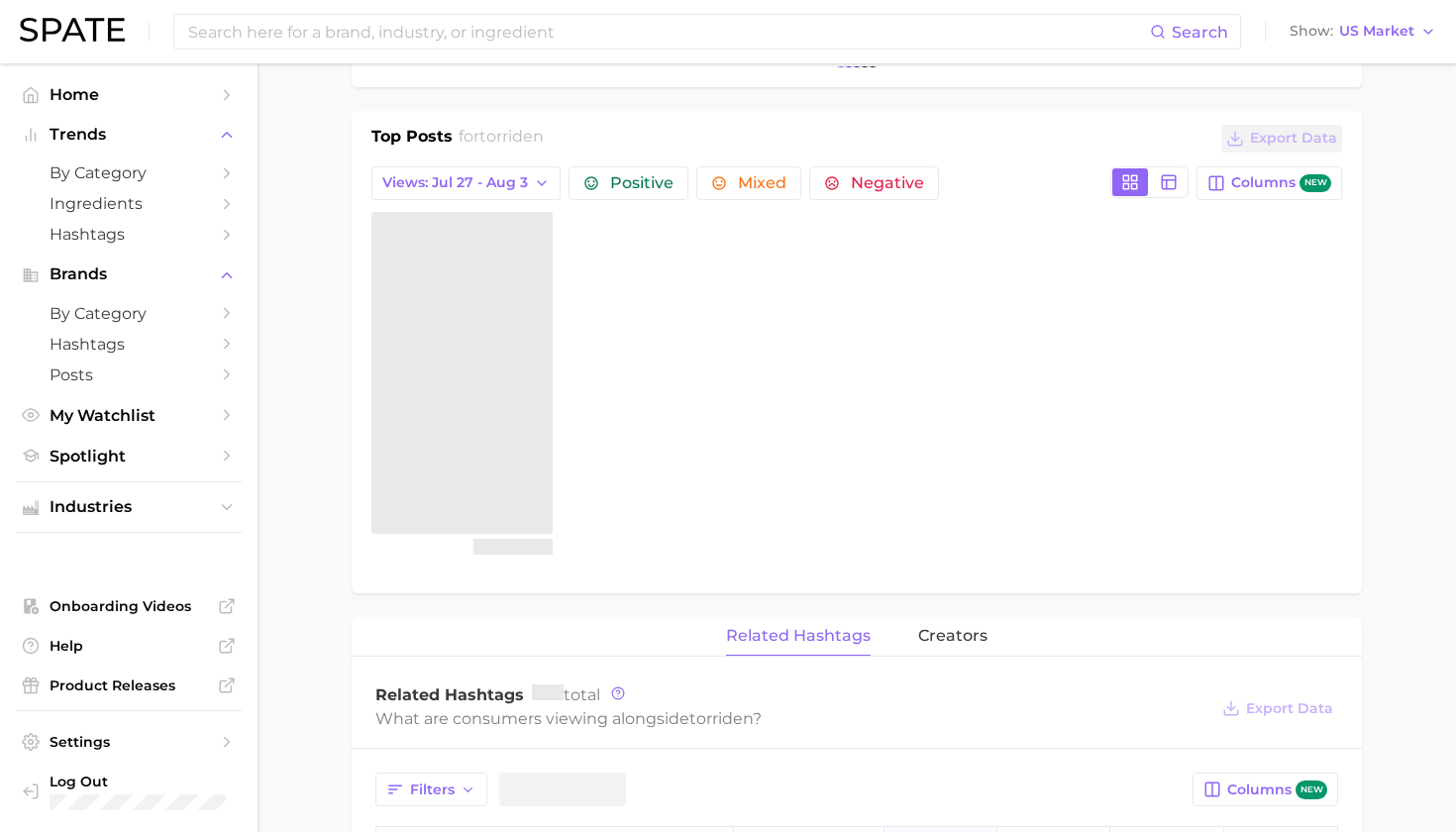 type on "torriden" 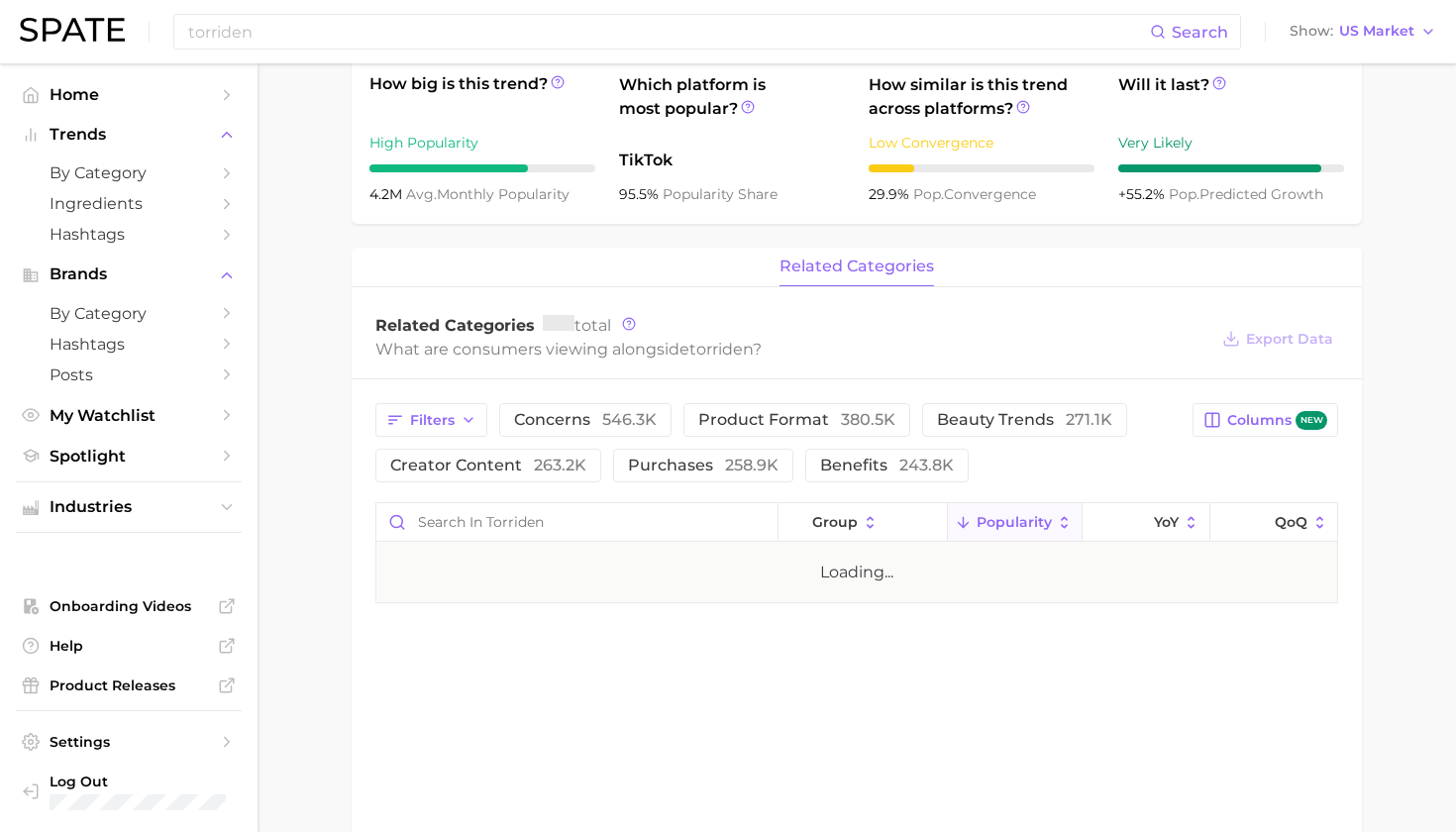 scroll, scrollTop: 714, scrollLeft: 0, axis: vertical 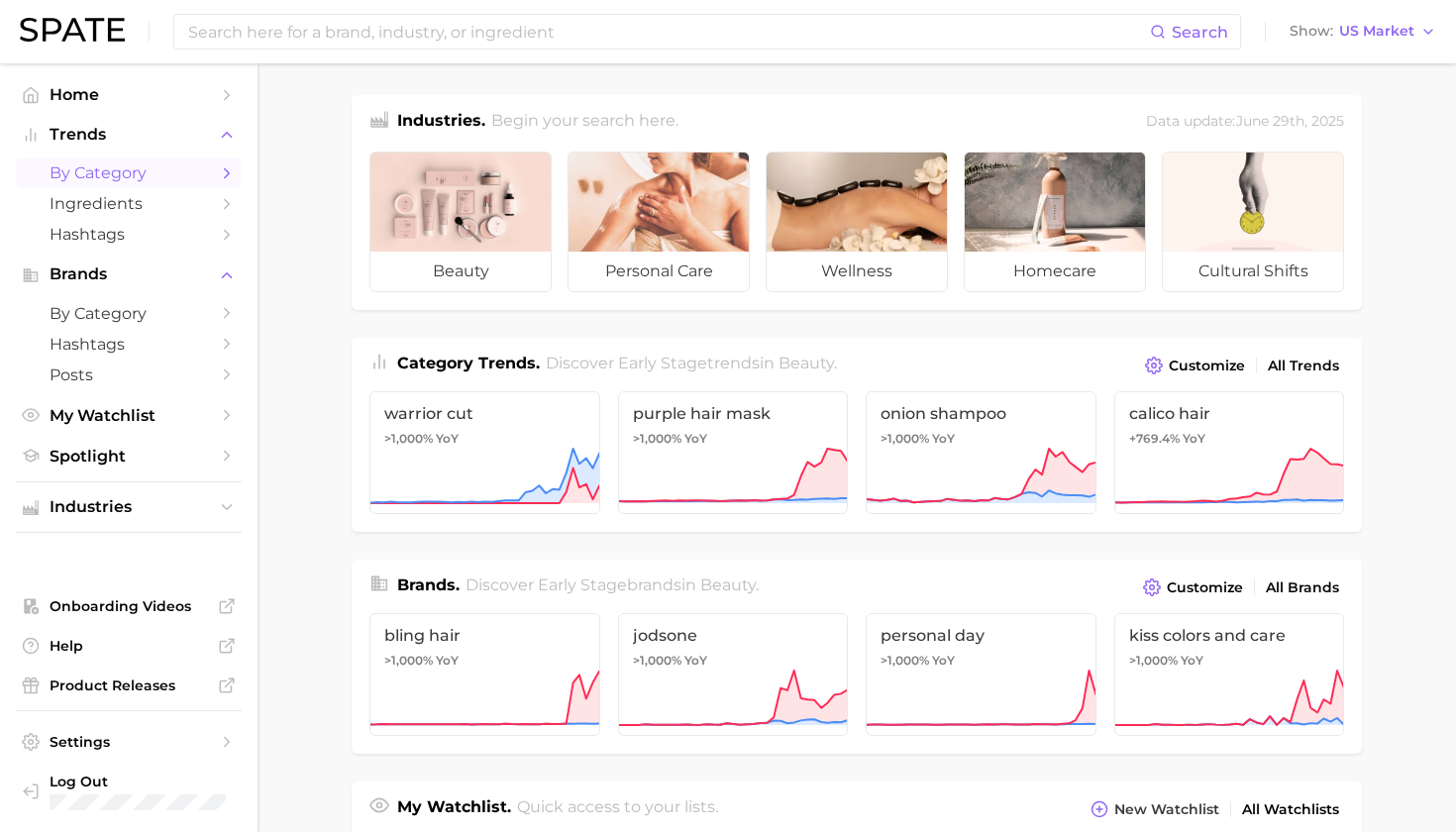 click on "by Category" at bounding box center (129, 172) 